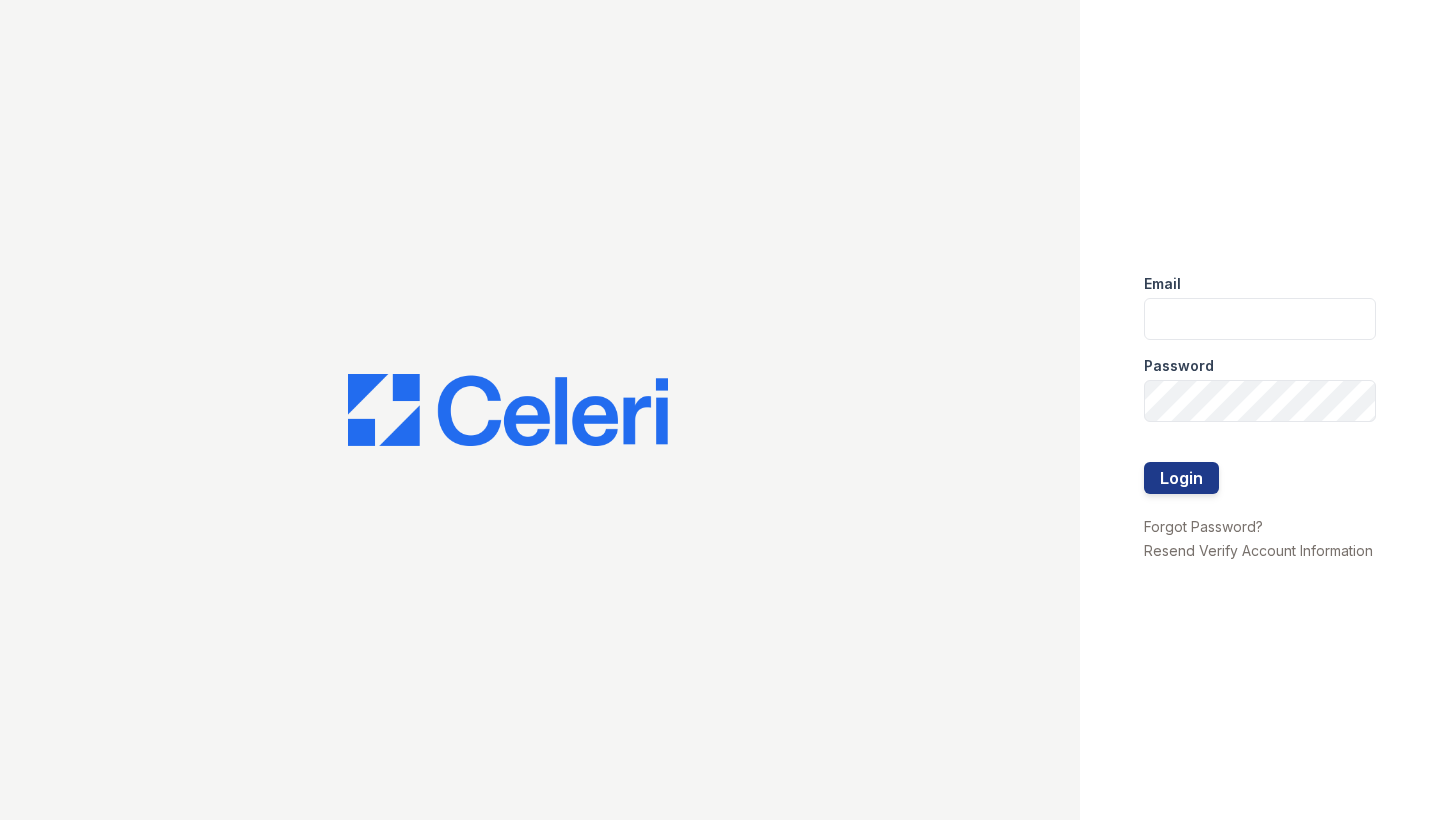 scroll, scrollTop: 0, scrollLeft: 0, axis: both 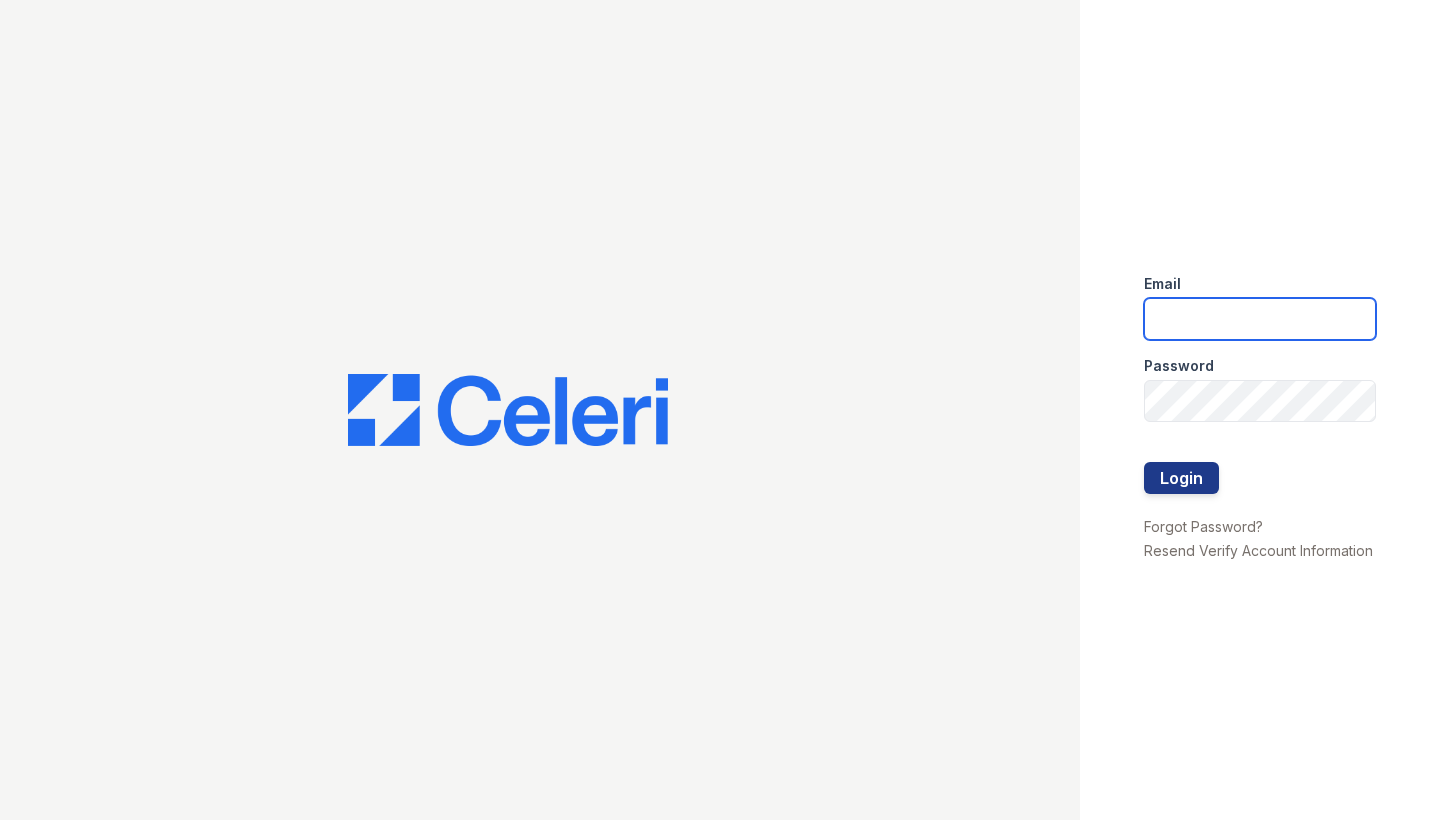 type on "[USERNAME]@[DOMAIN].com" 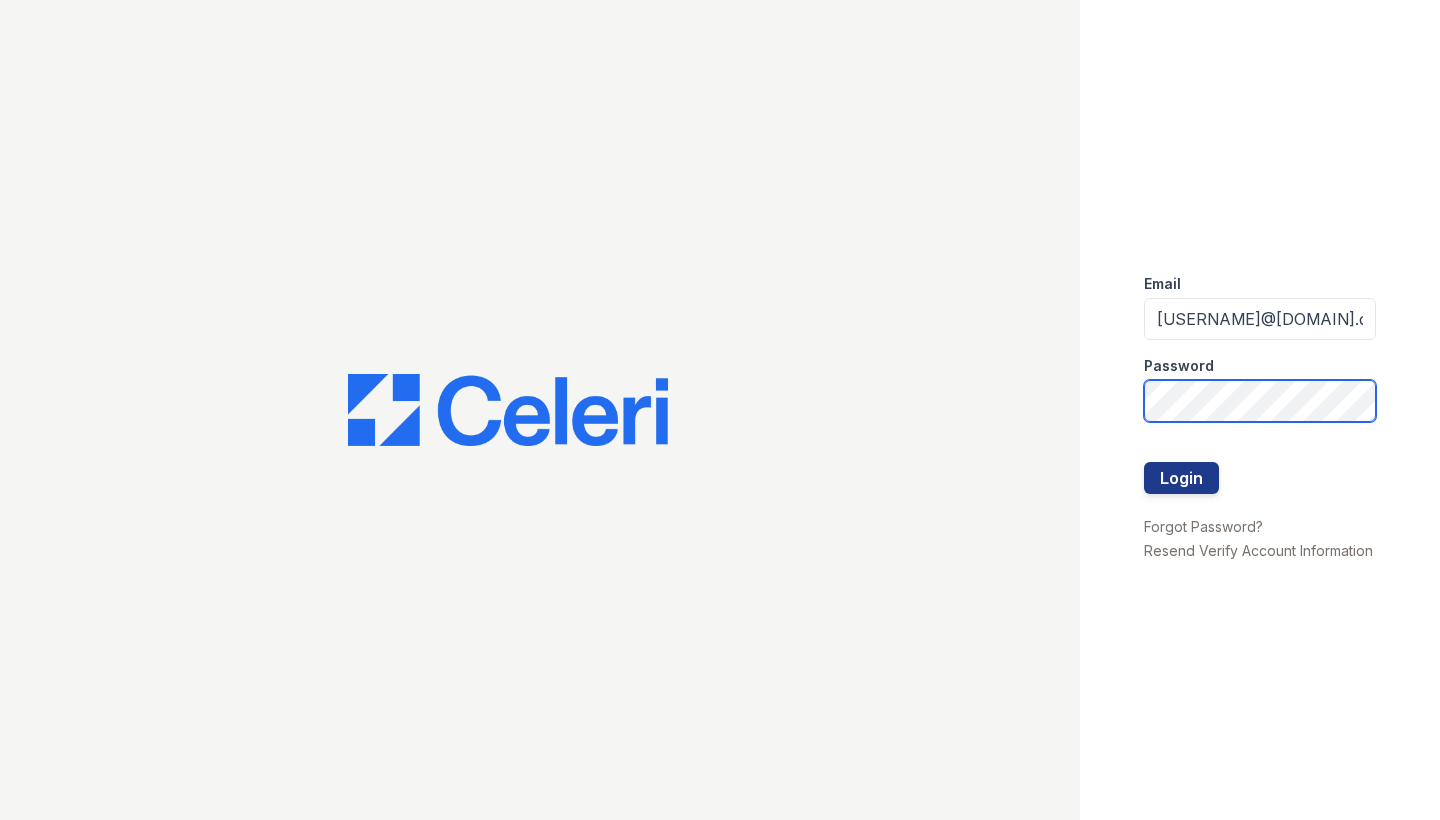click on "Login" at bounding box center (1181, 478) 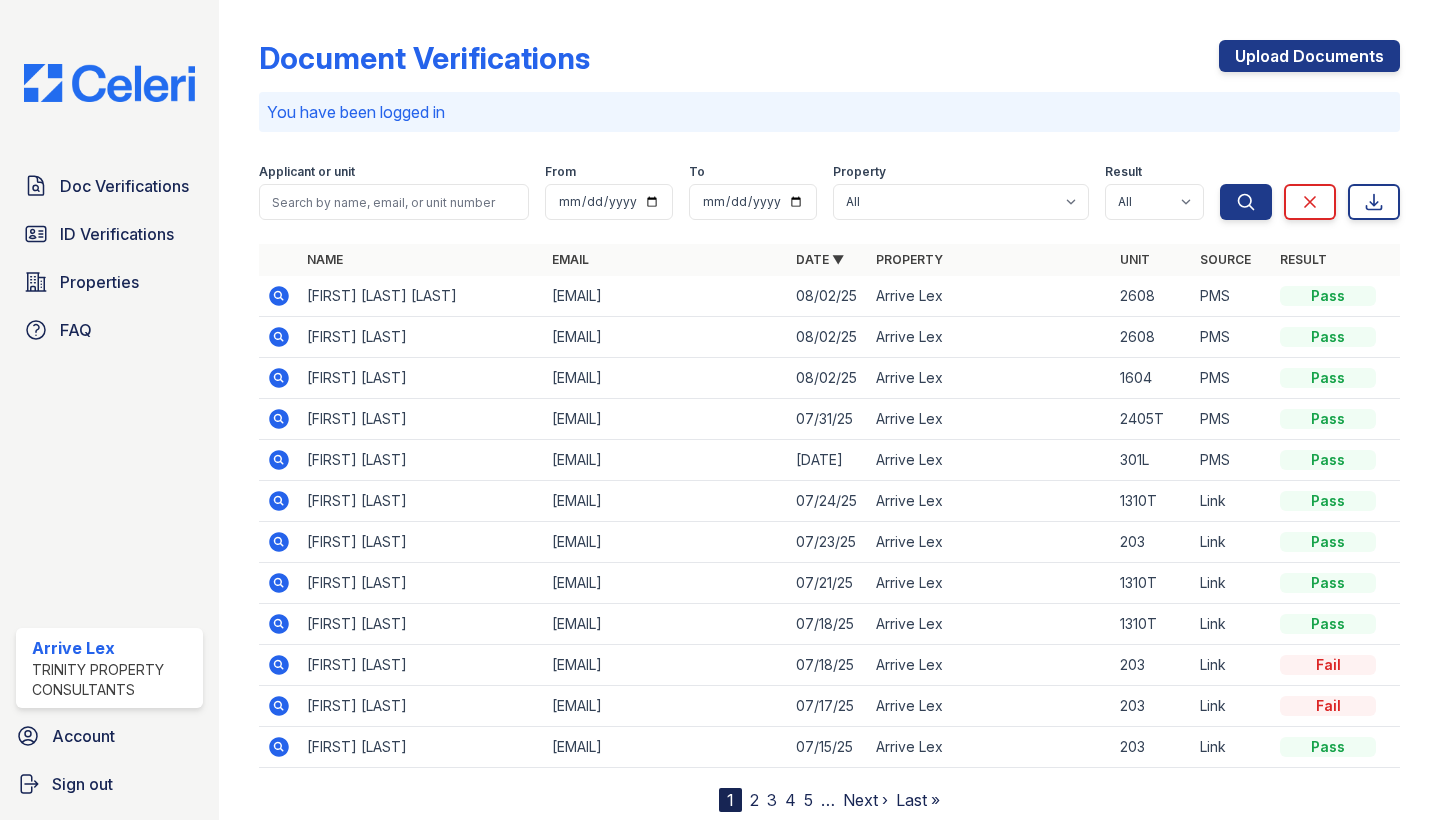 scroll, scrollTop: 0, scrollLeft: 0, axis: both 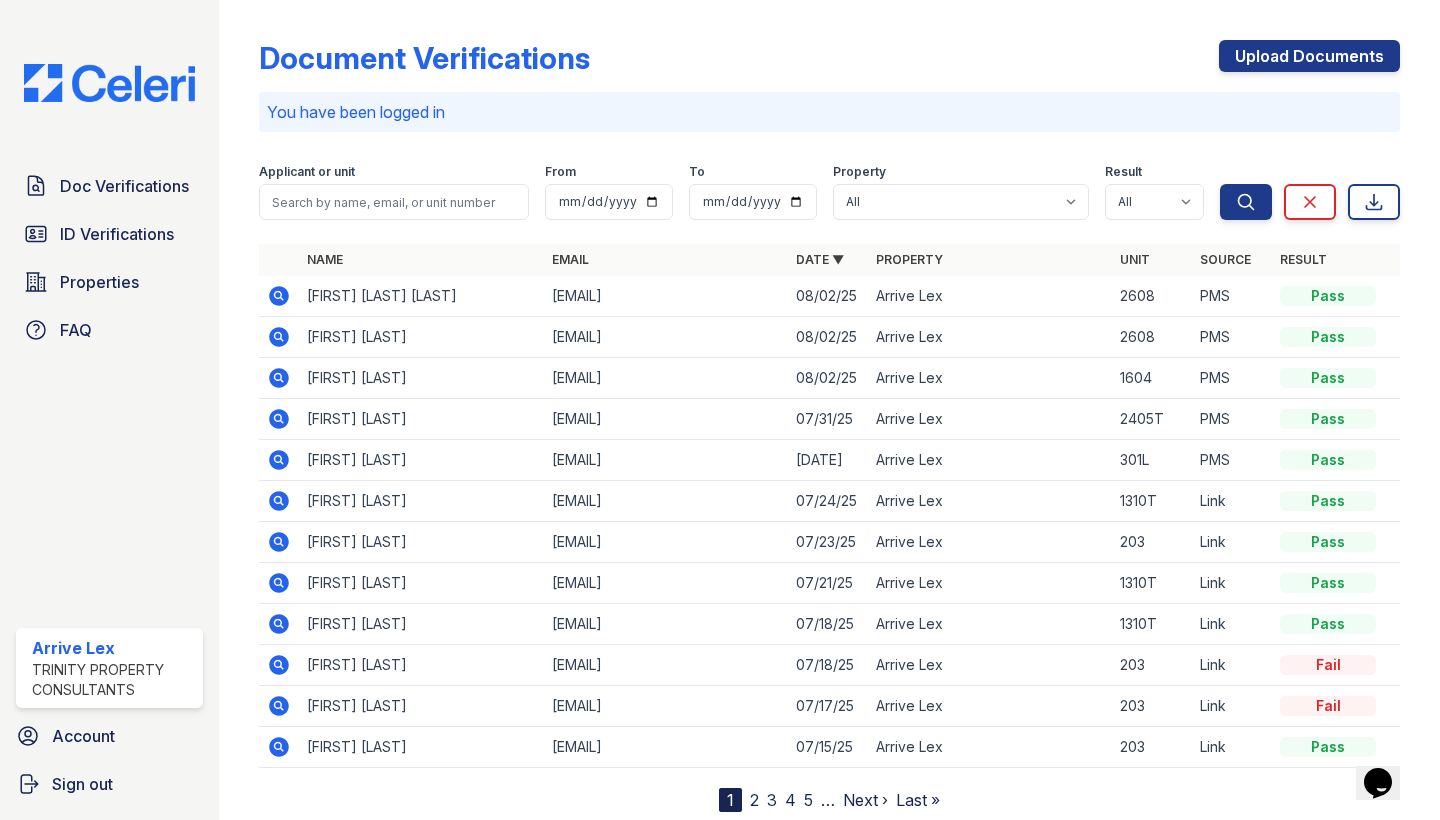 click 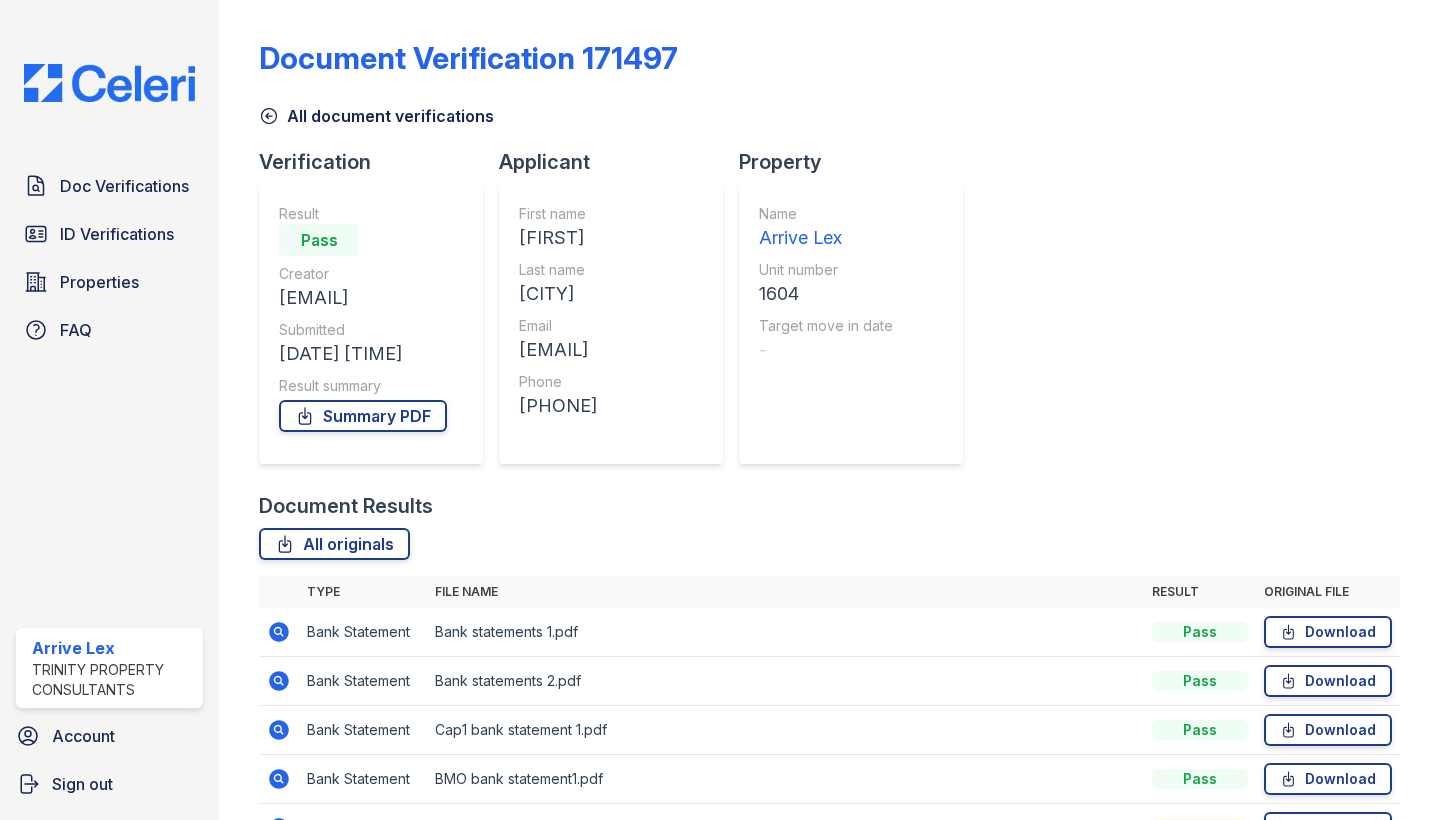 scroll, scrollTop: 0, scrollLeft: 0, axis: both 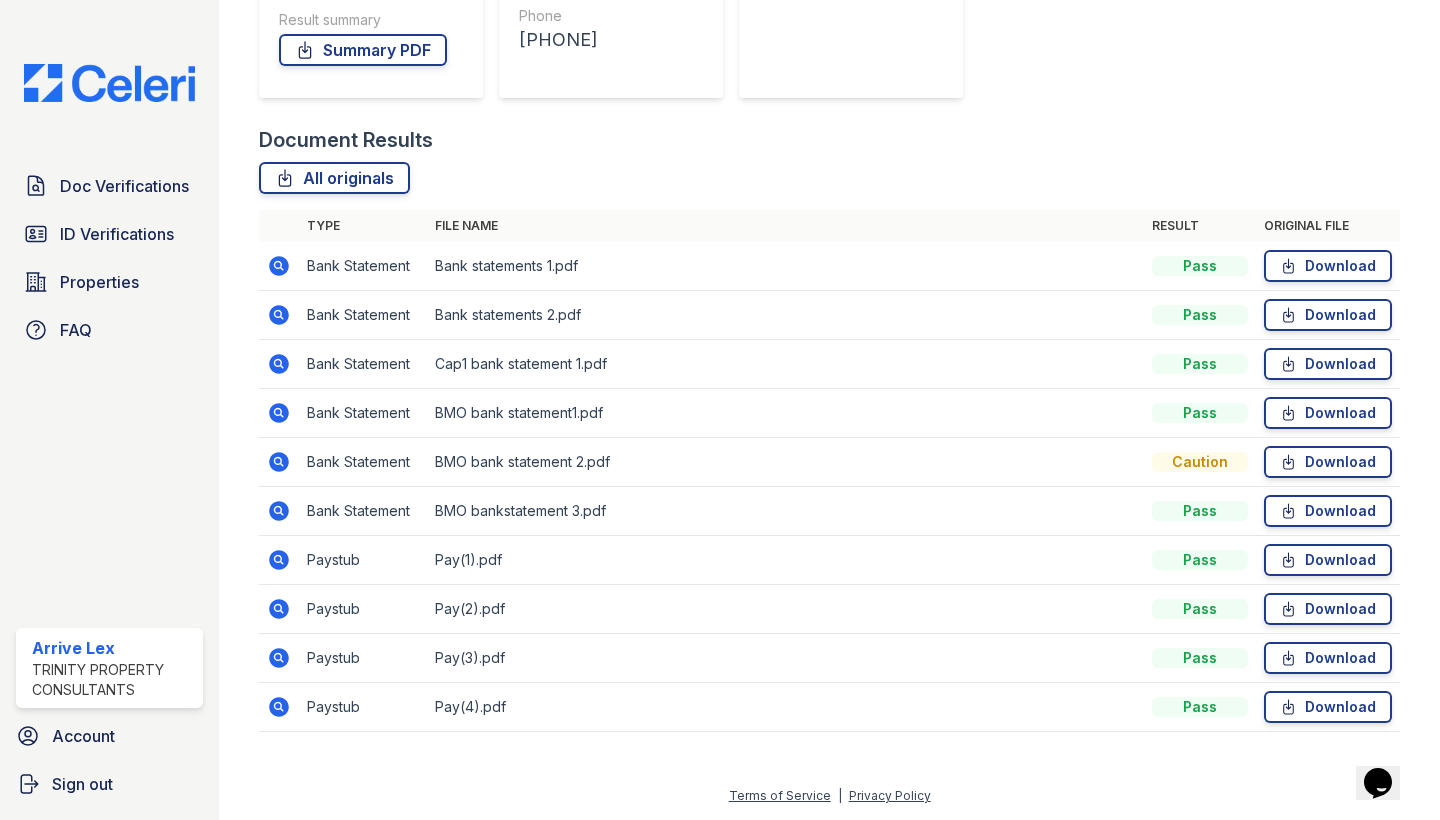 click 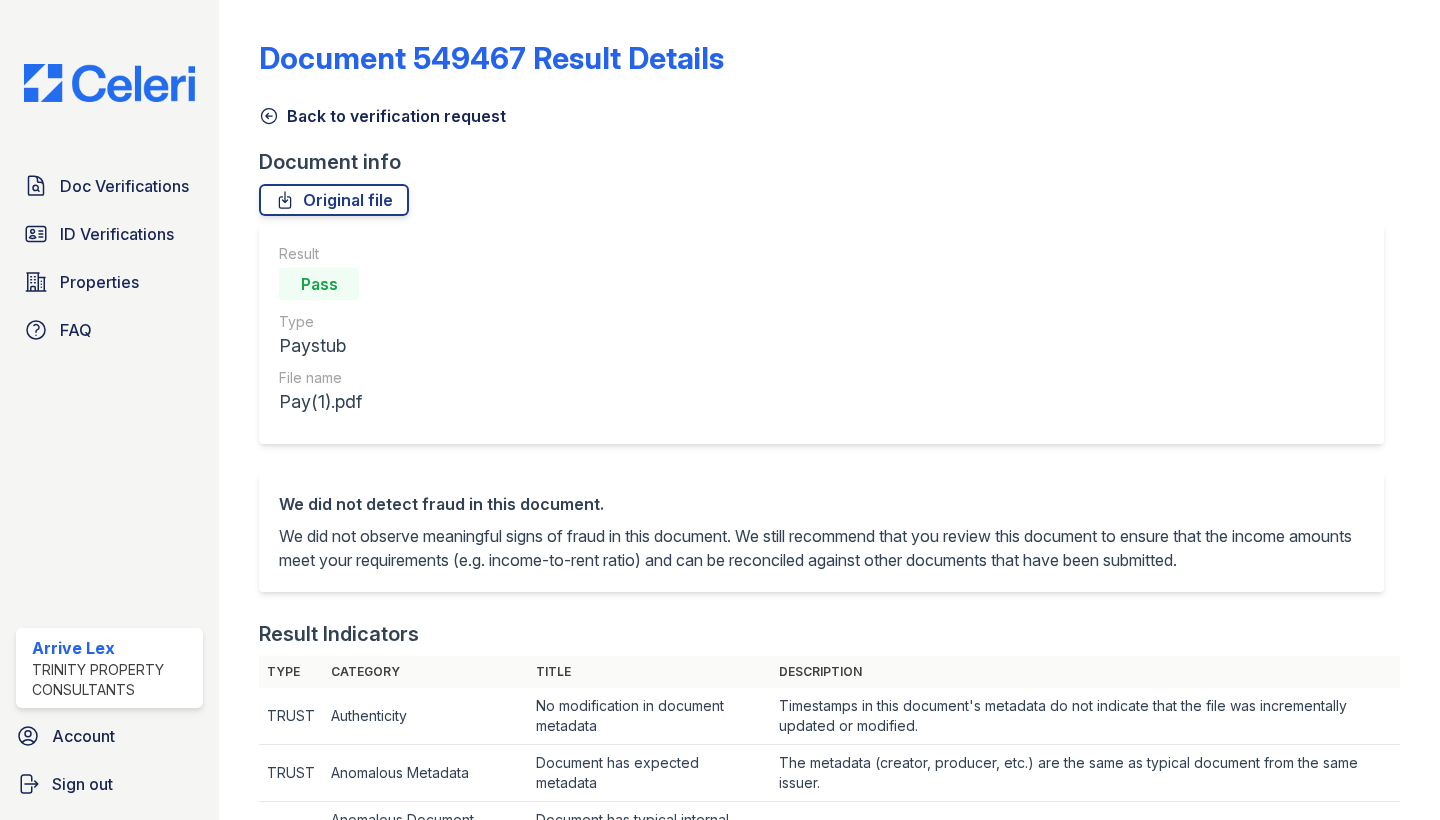 scroll, scrollTop: 0, scrollLeft: 0, axis: both 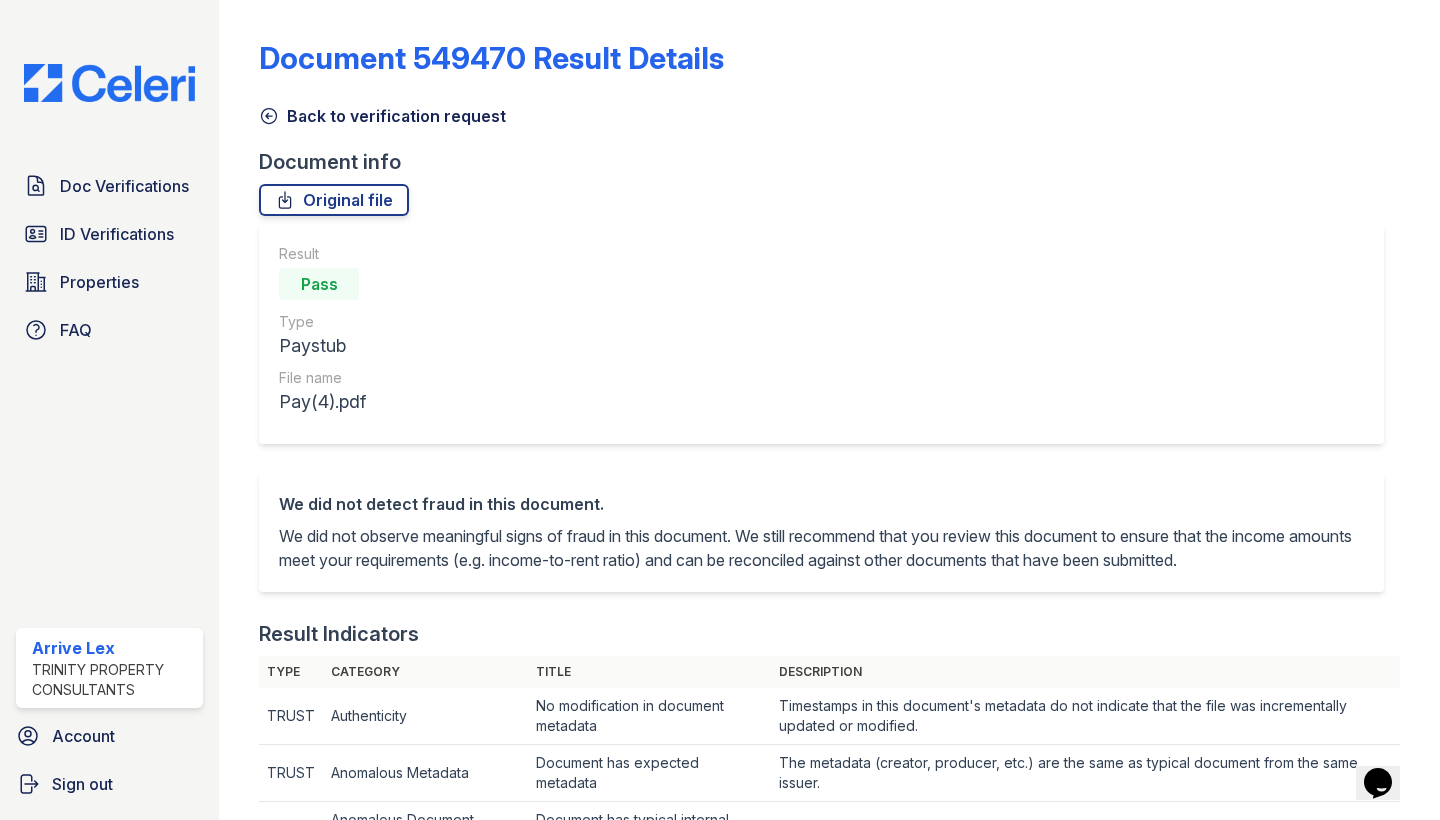 click 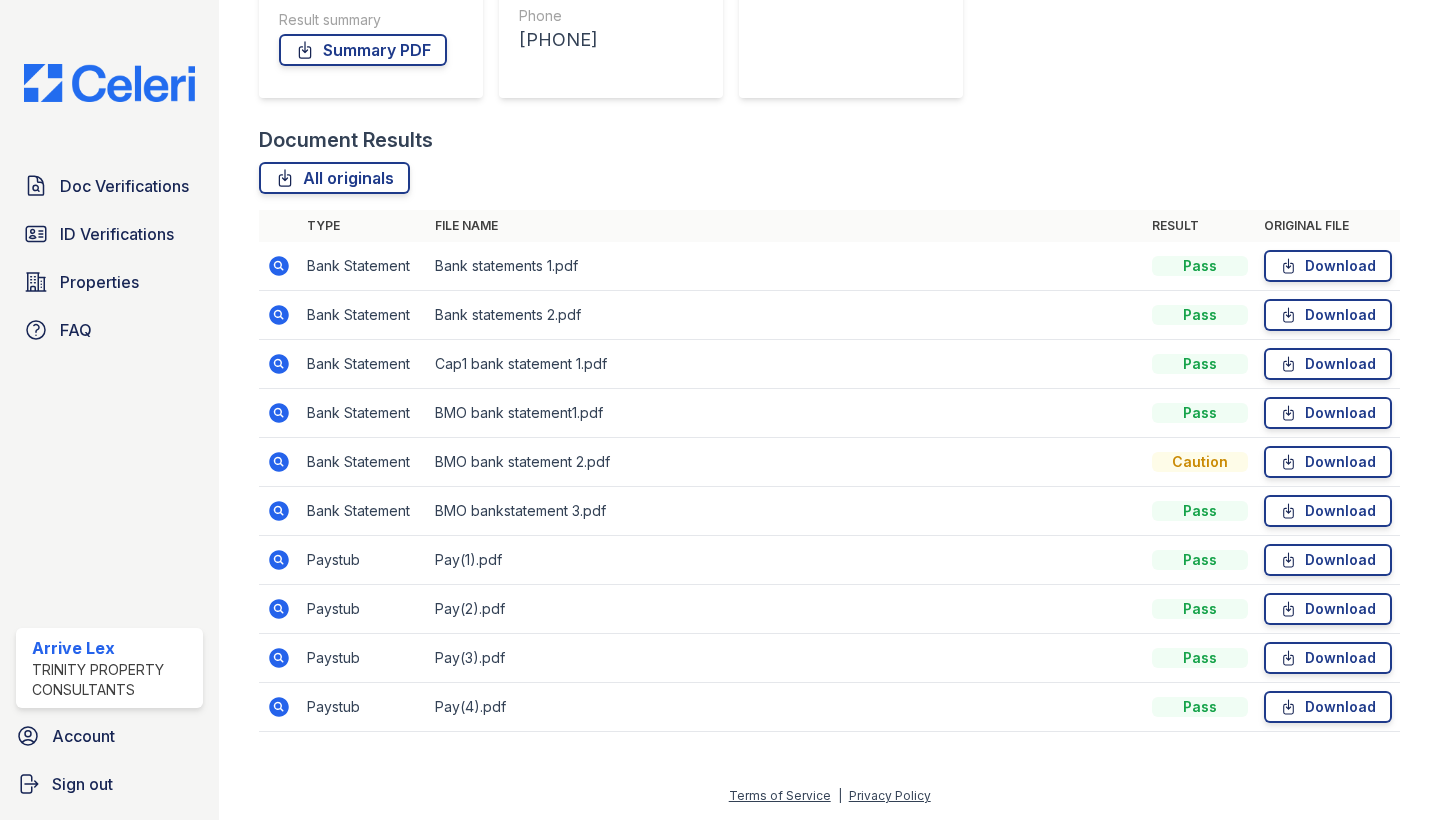 scroll, scrollTop: 366, scrollLeft: 0, axis: vertical 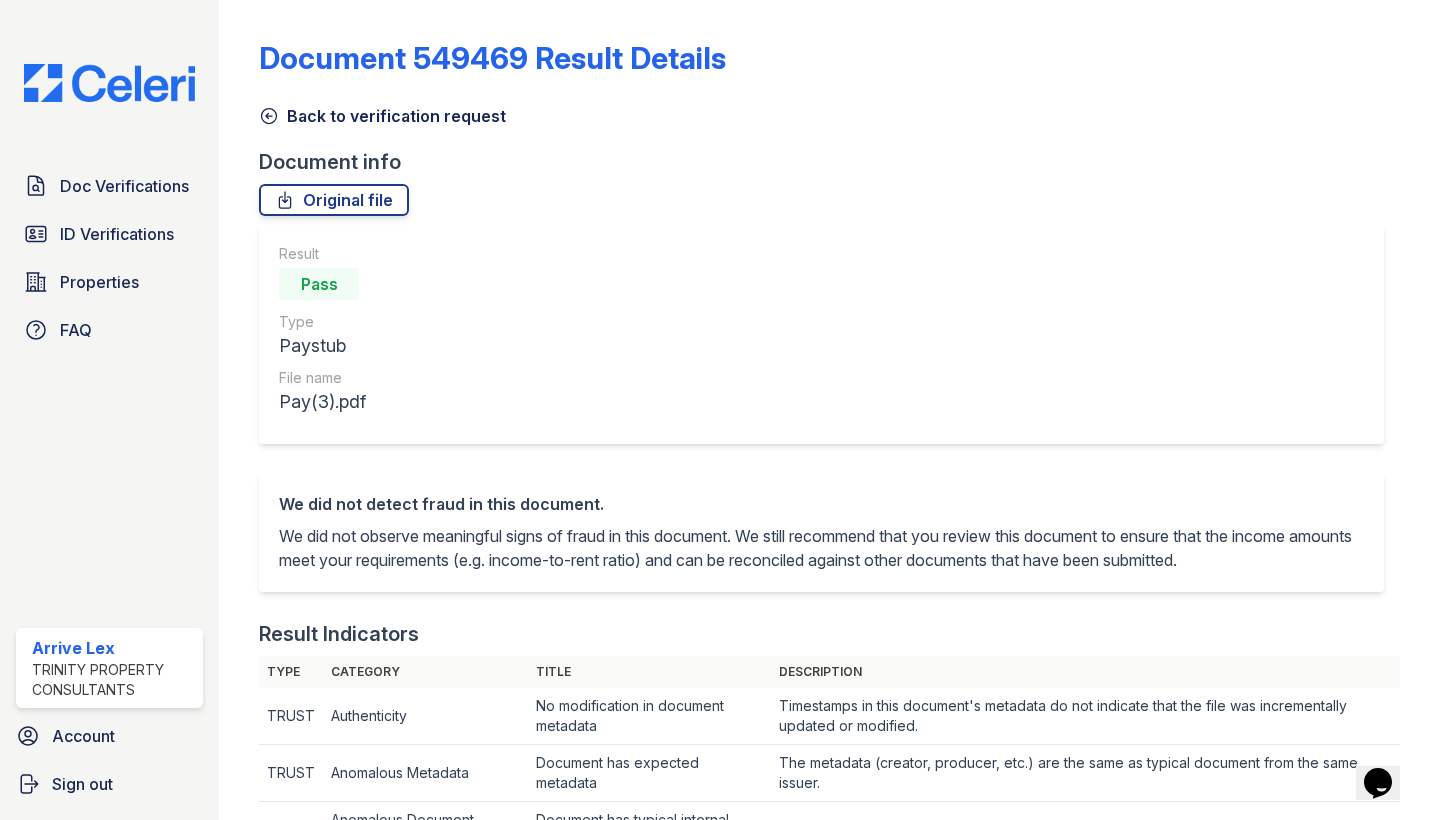click on "Back to verification request" at bounding box center (382, 116) 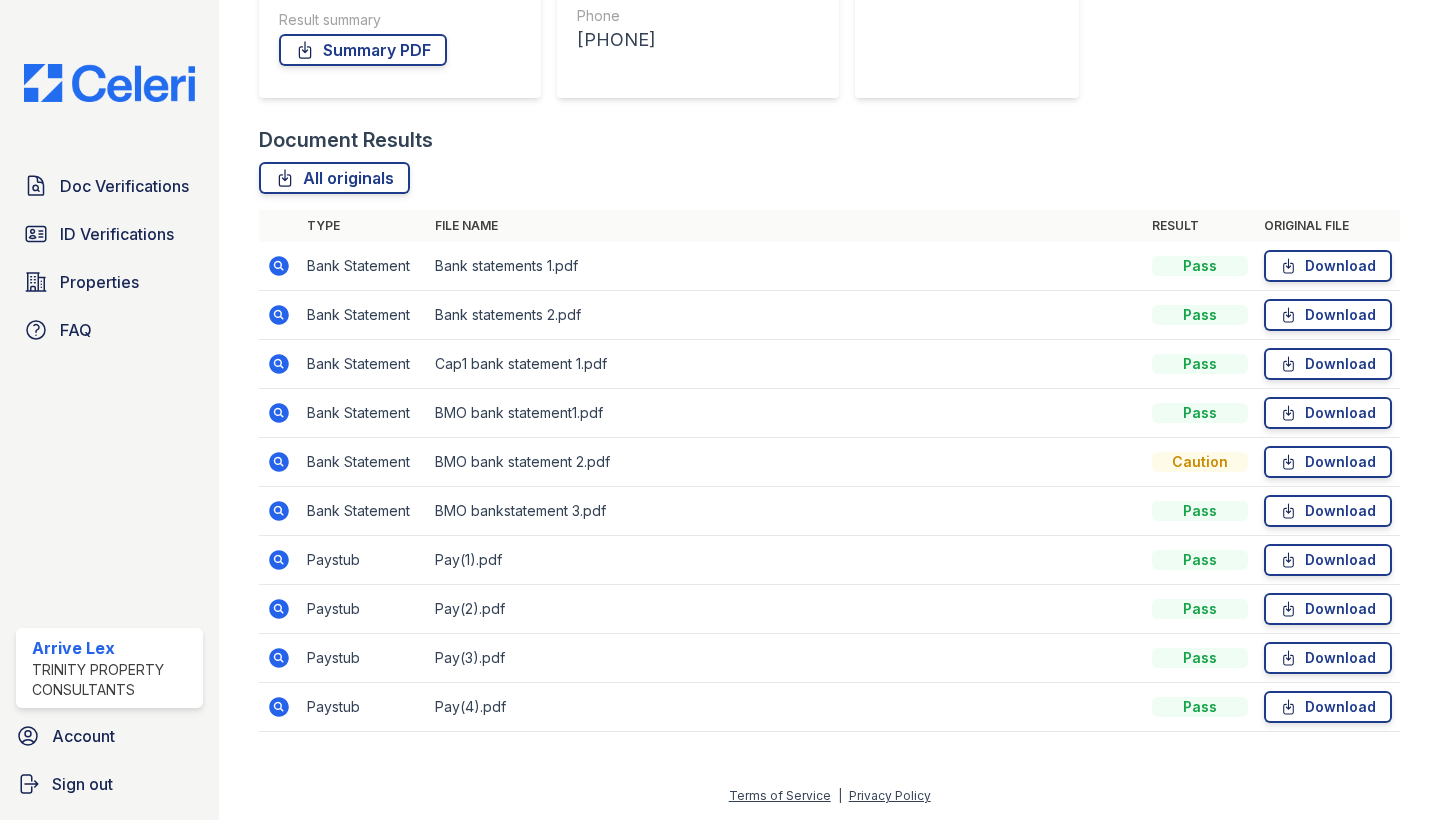 scroll, scrollTop: 366, scrollLeft: 0, axis: vertical 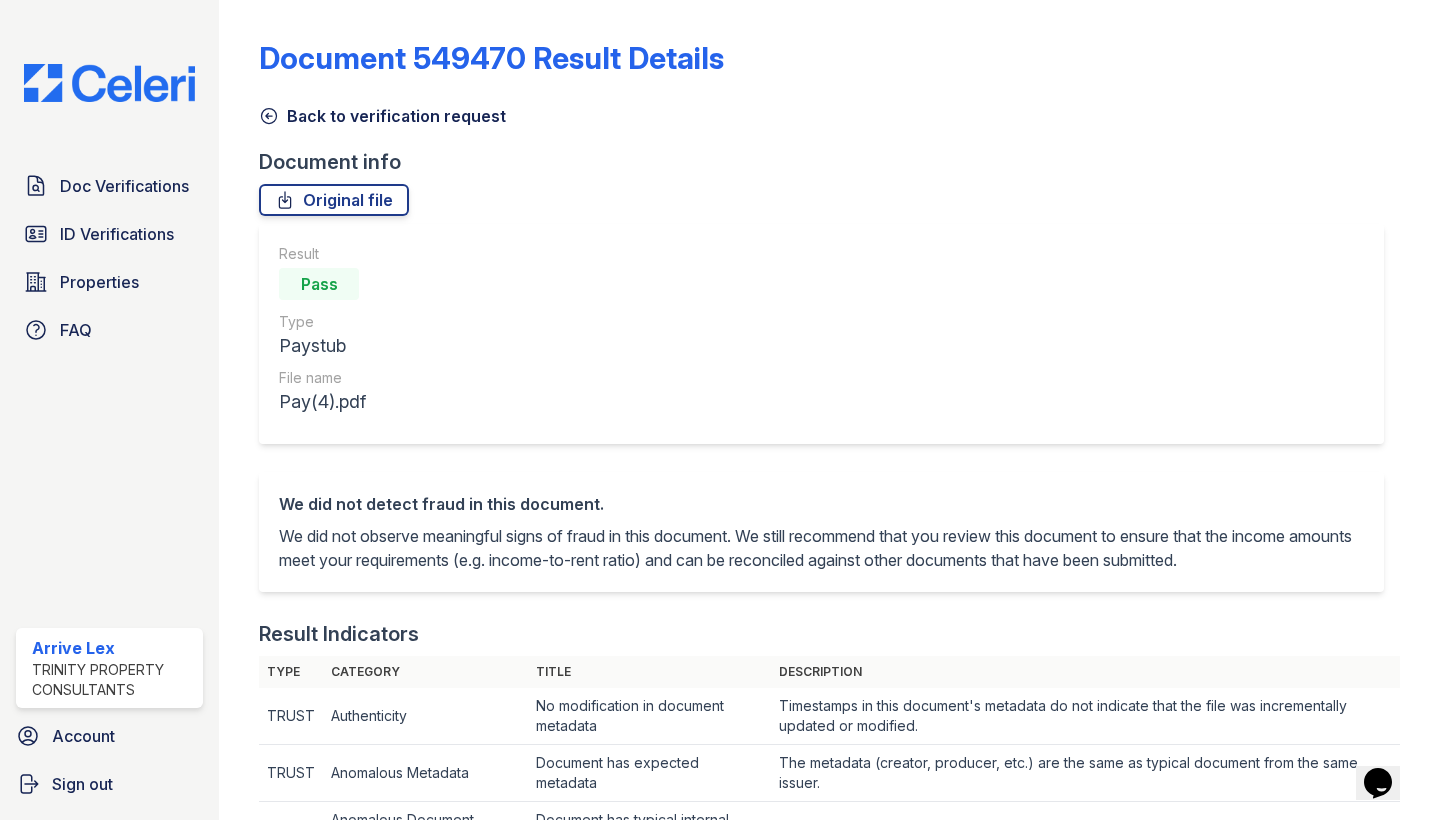 click 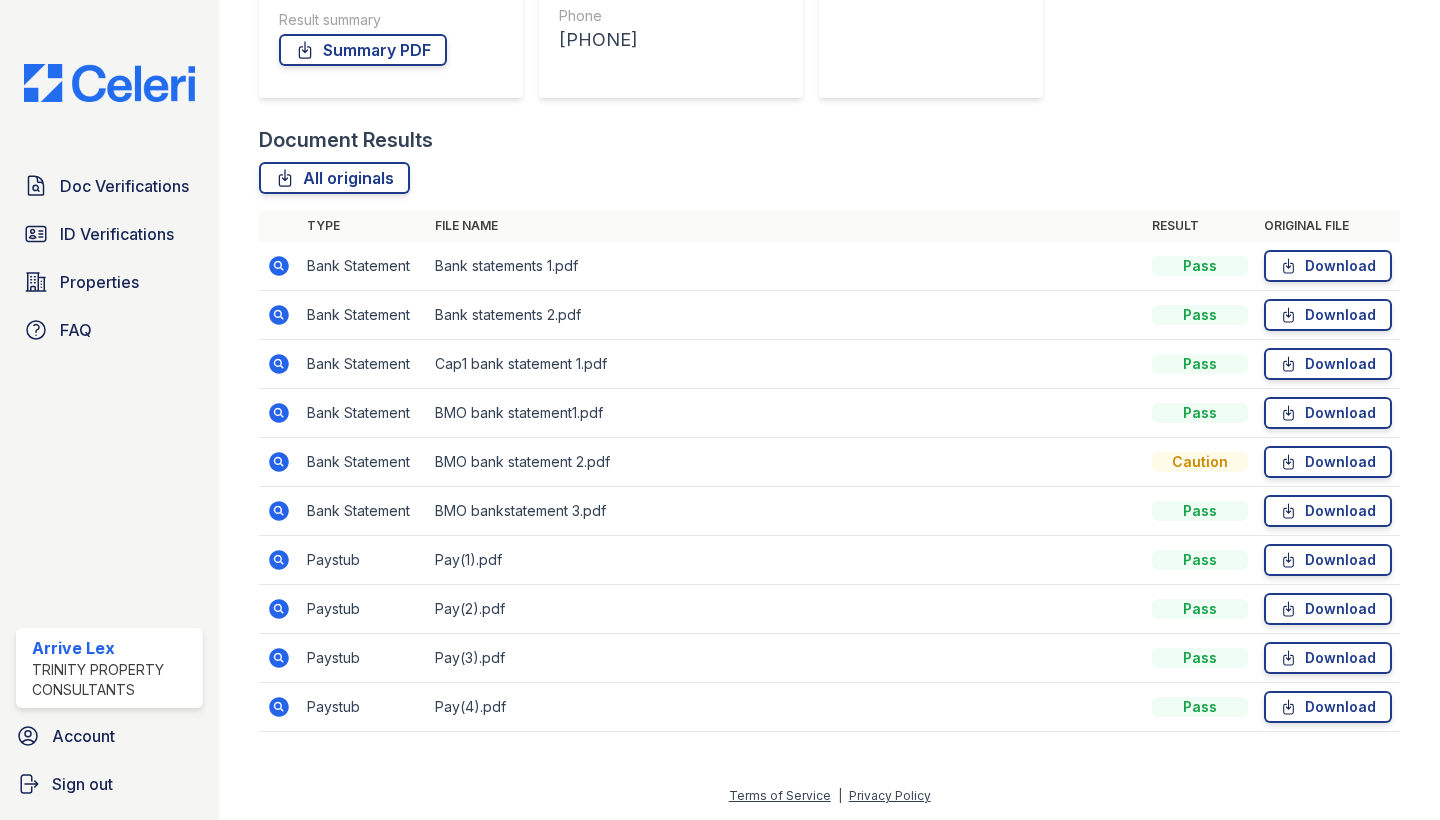 scroll, scrollTop: 366, scrollLeft: 0, axis: vertical 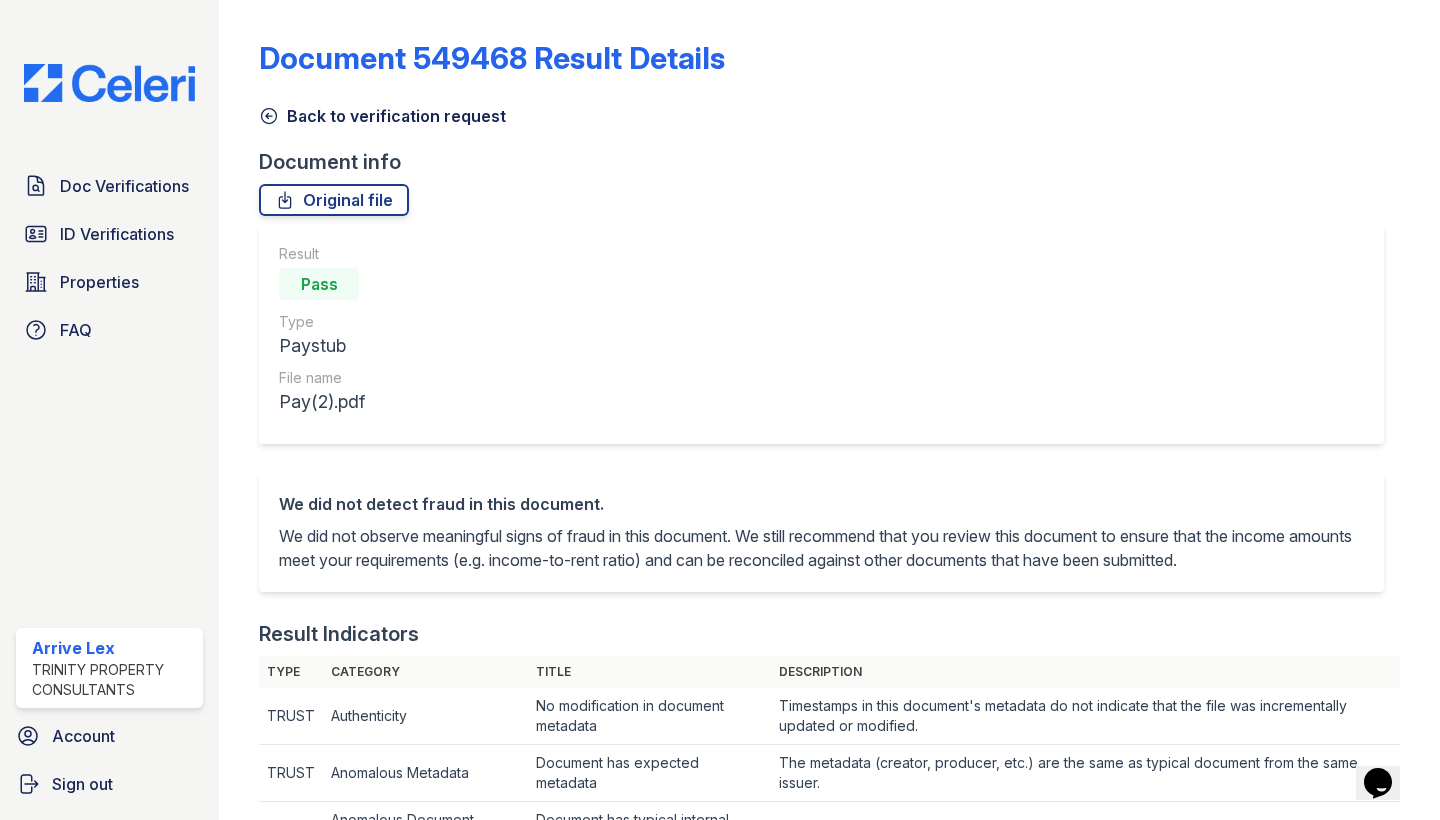 click 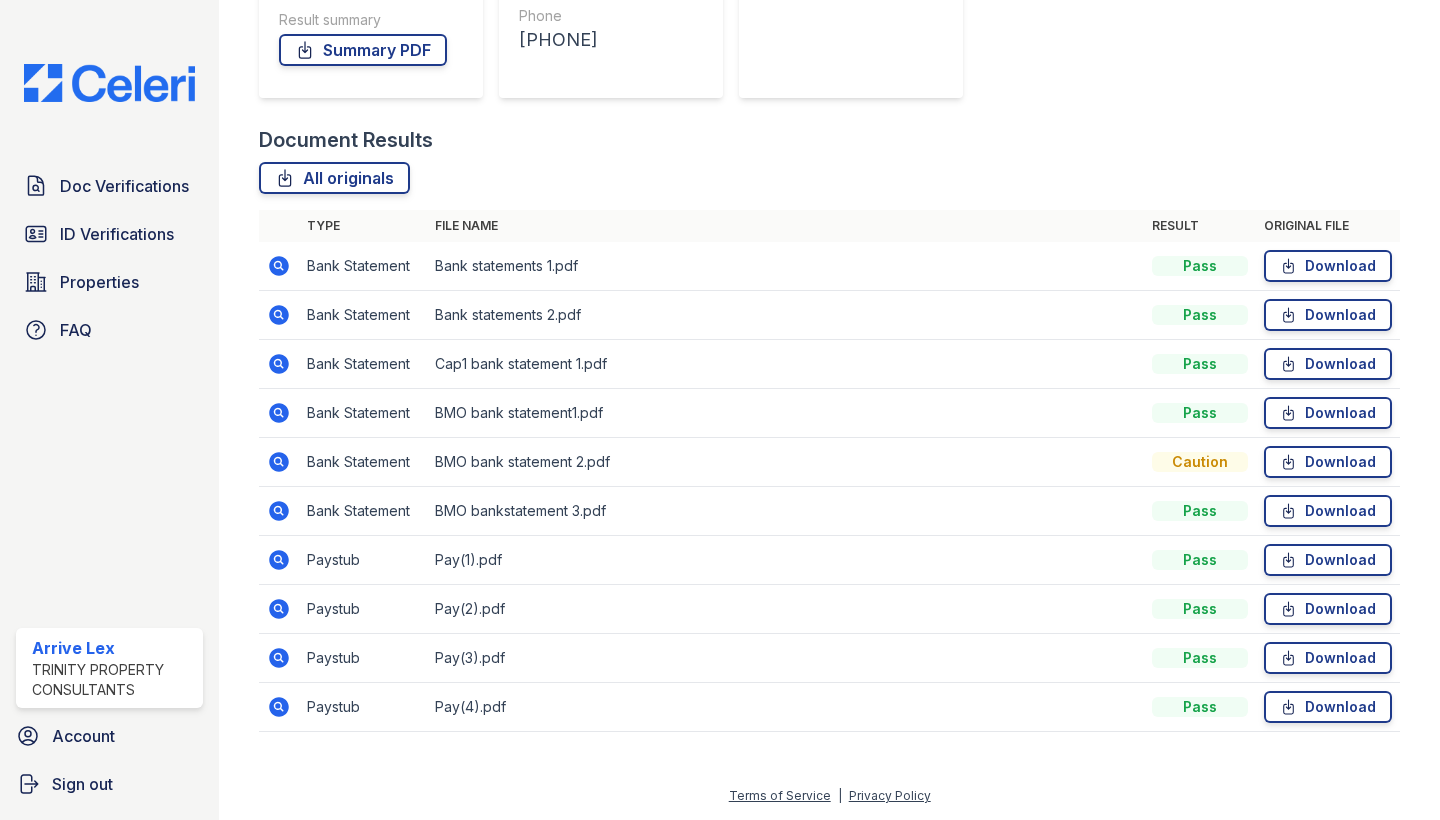 scroll, scrollTop: 366, scrollLeft: 0, axis: vertical 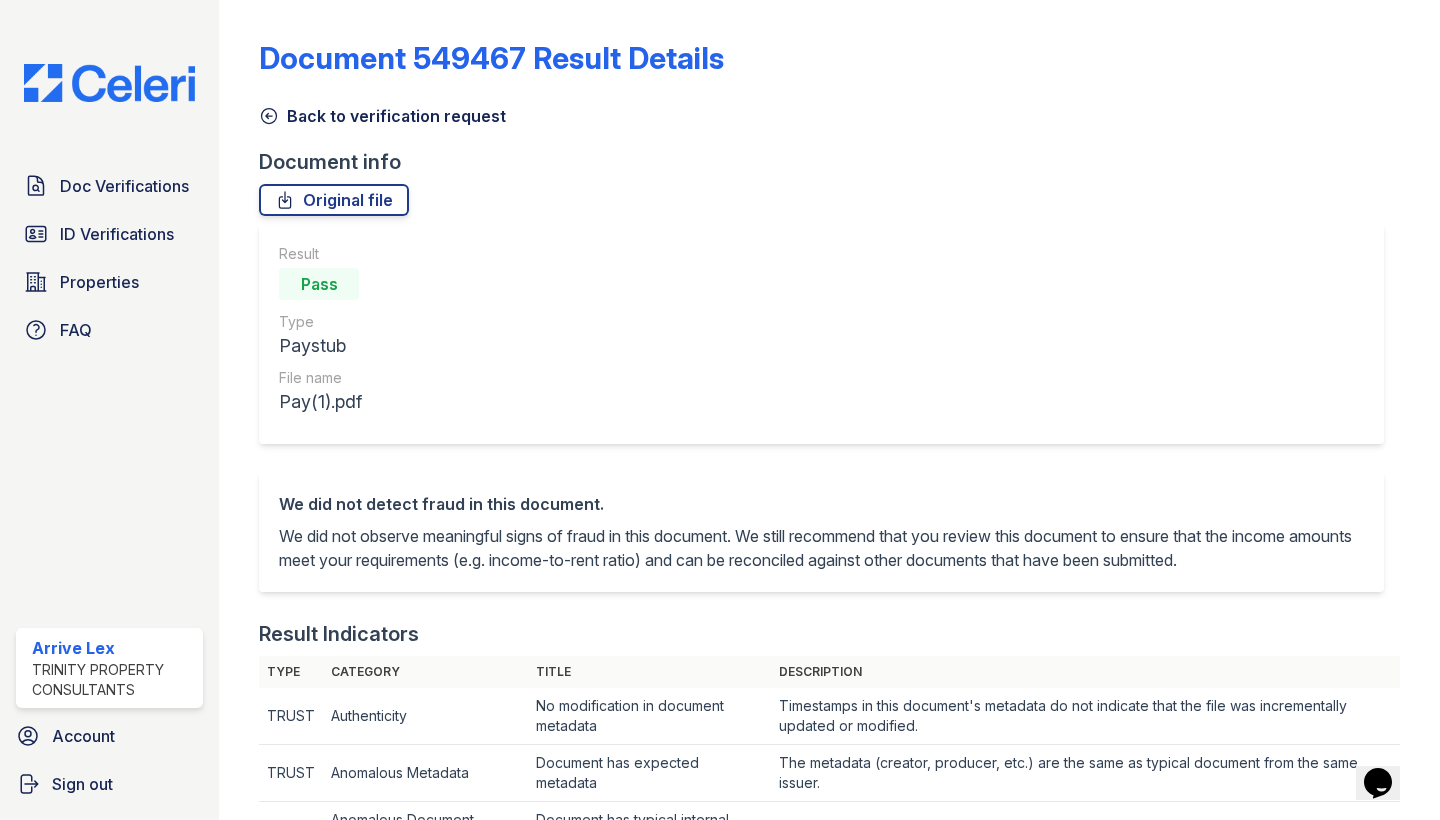 click on "Back to verification request" at bounding box center [382, 116] 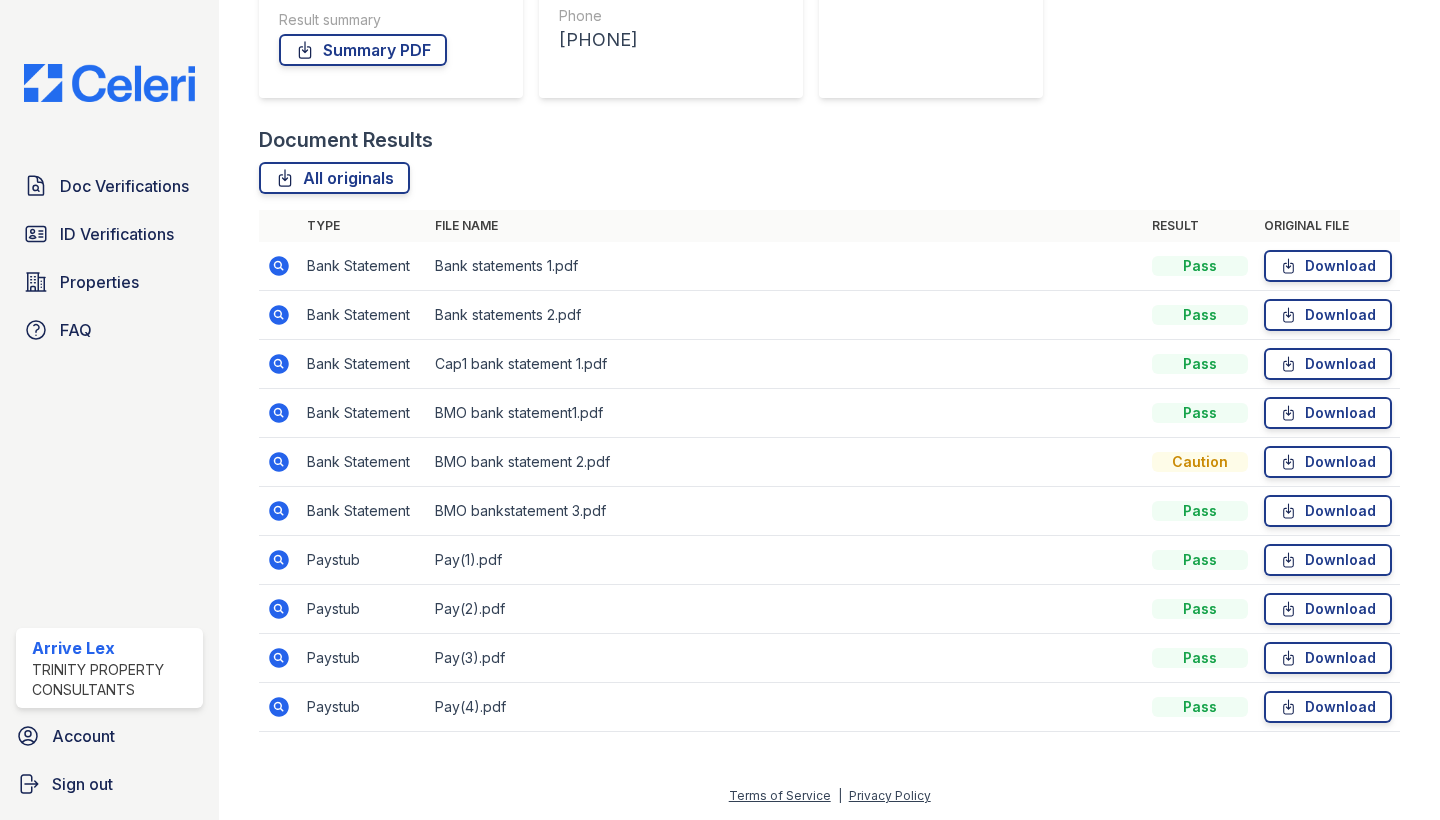 scroll, scrollTop: 366, scrollLeft: 0, axis: vertical 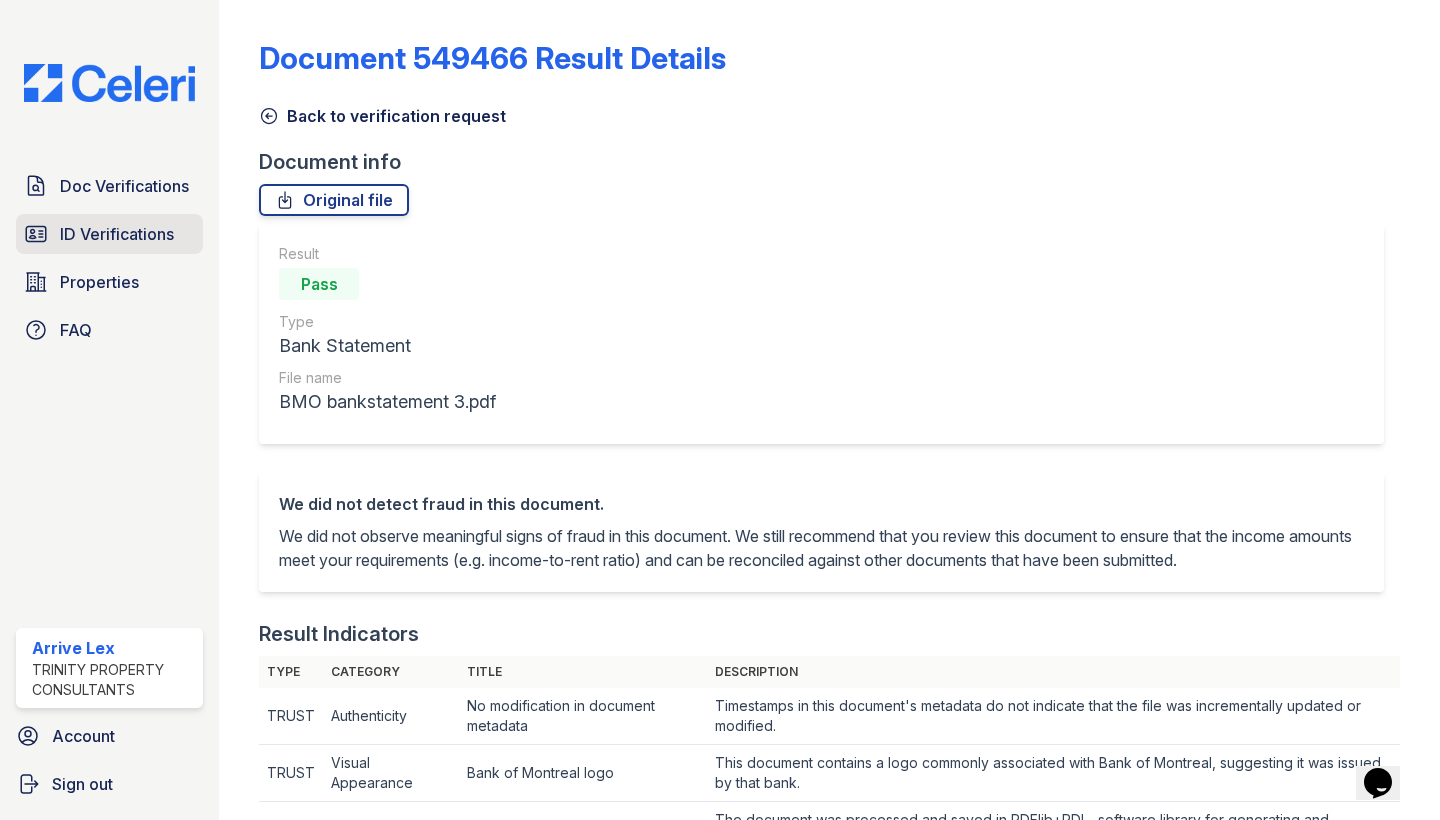 click on "ID Verifications" at bounding box center (117, 234) 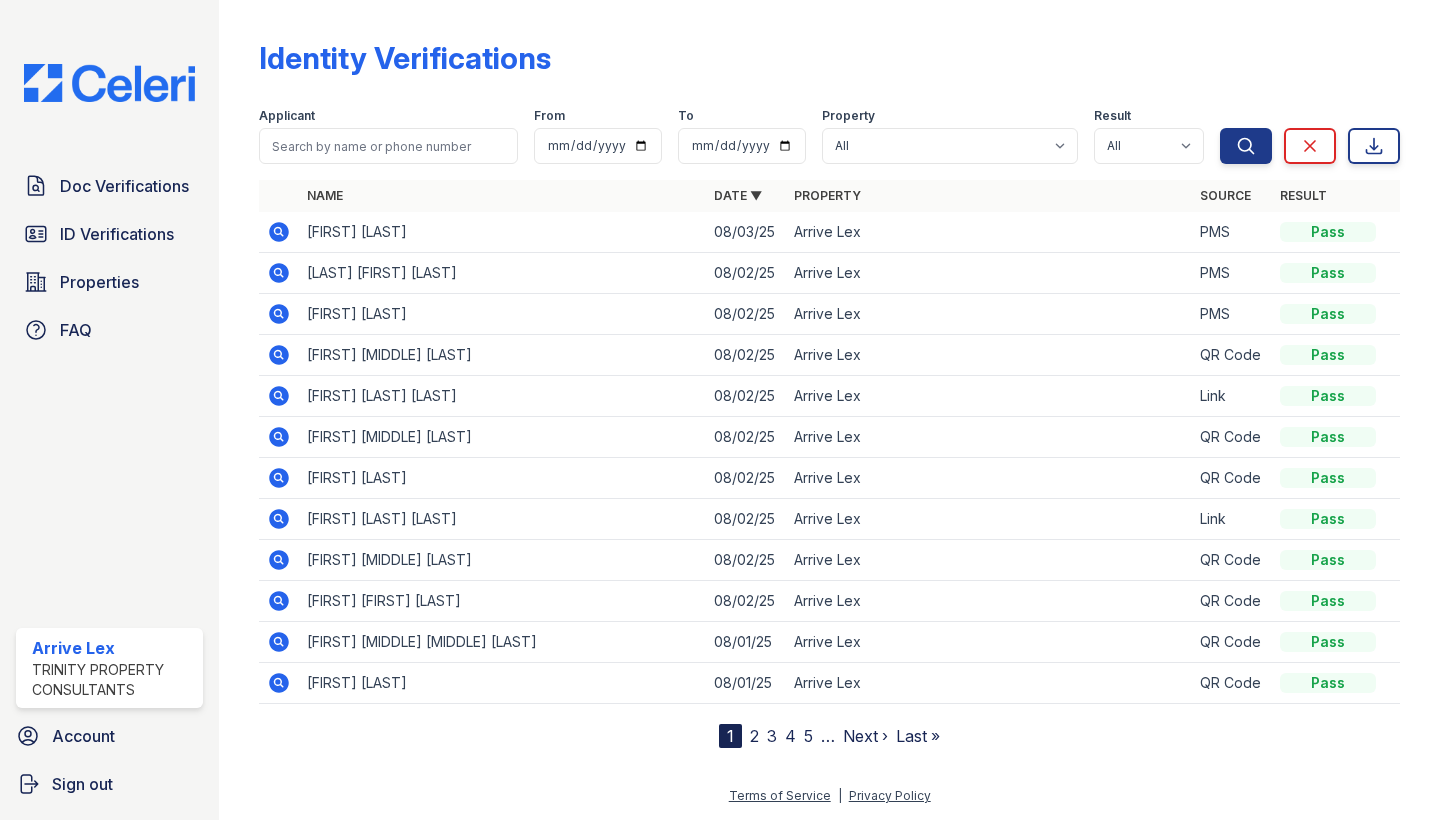 click 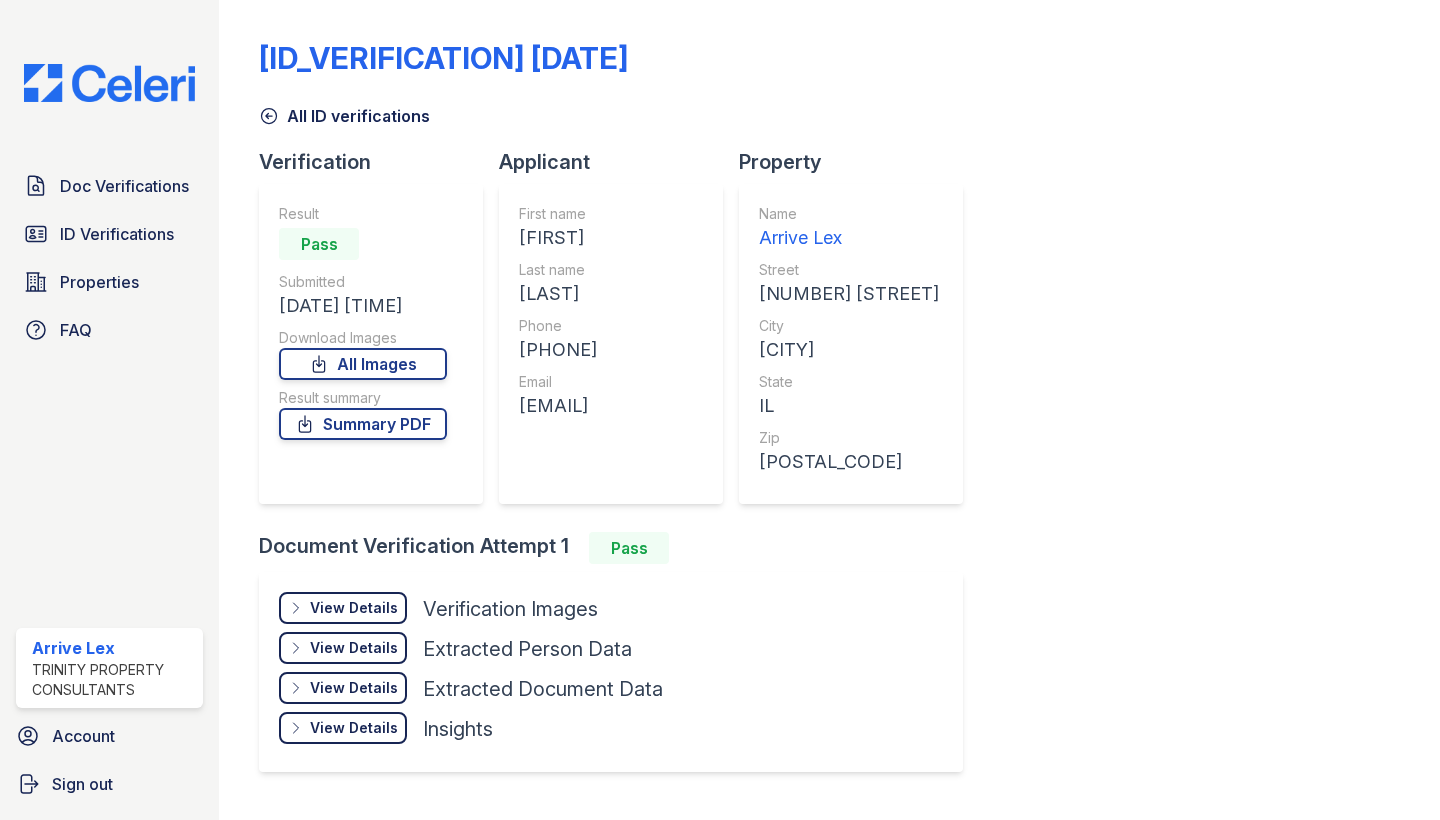 scroll, scrollTop: 0, scrollLeft: 0, axis: both 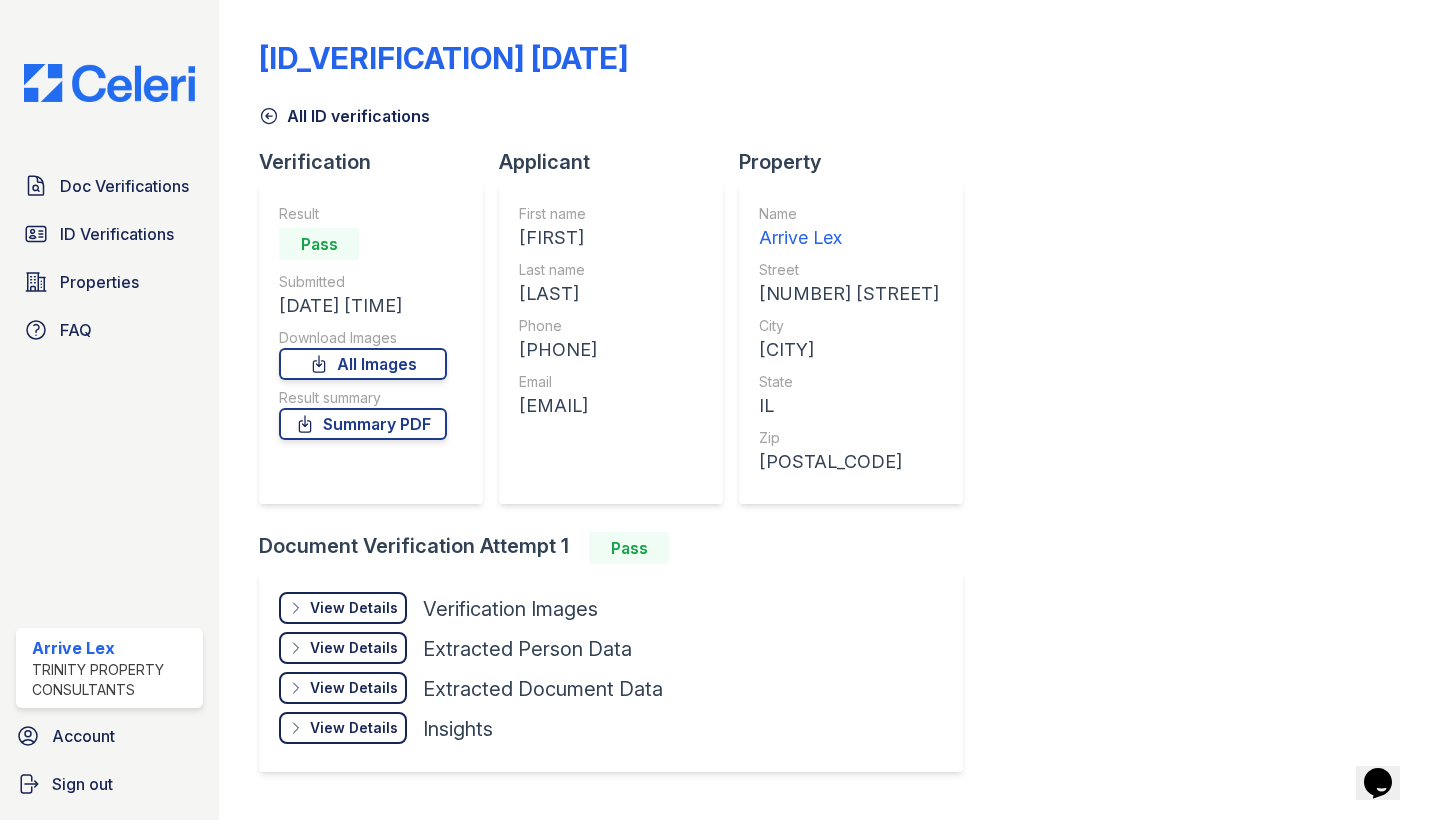 click on "View Details" at bounding box center (354, 608) 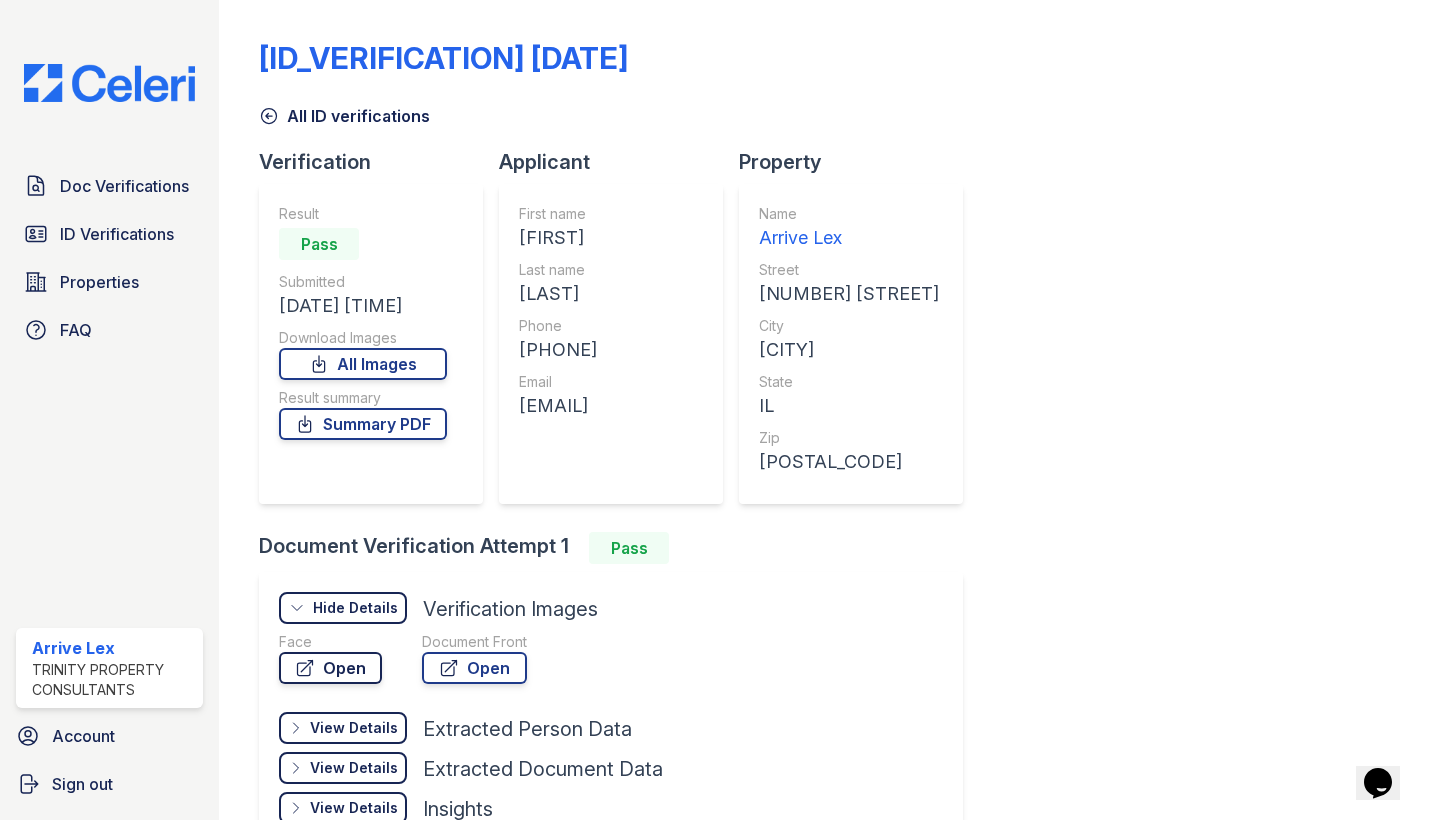 click on "Open" at bounding box center [330, 668] 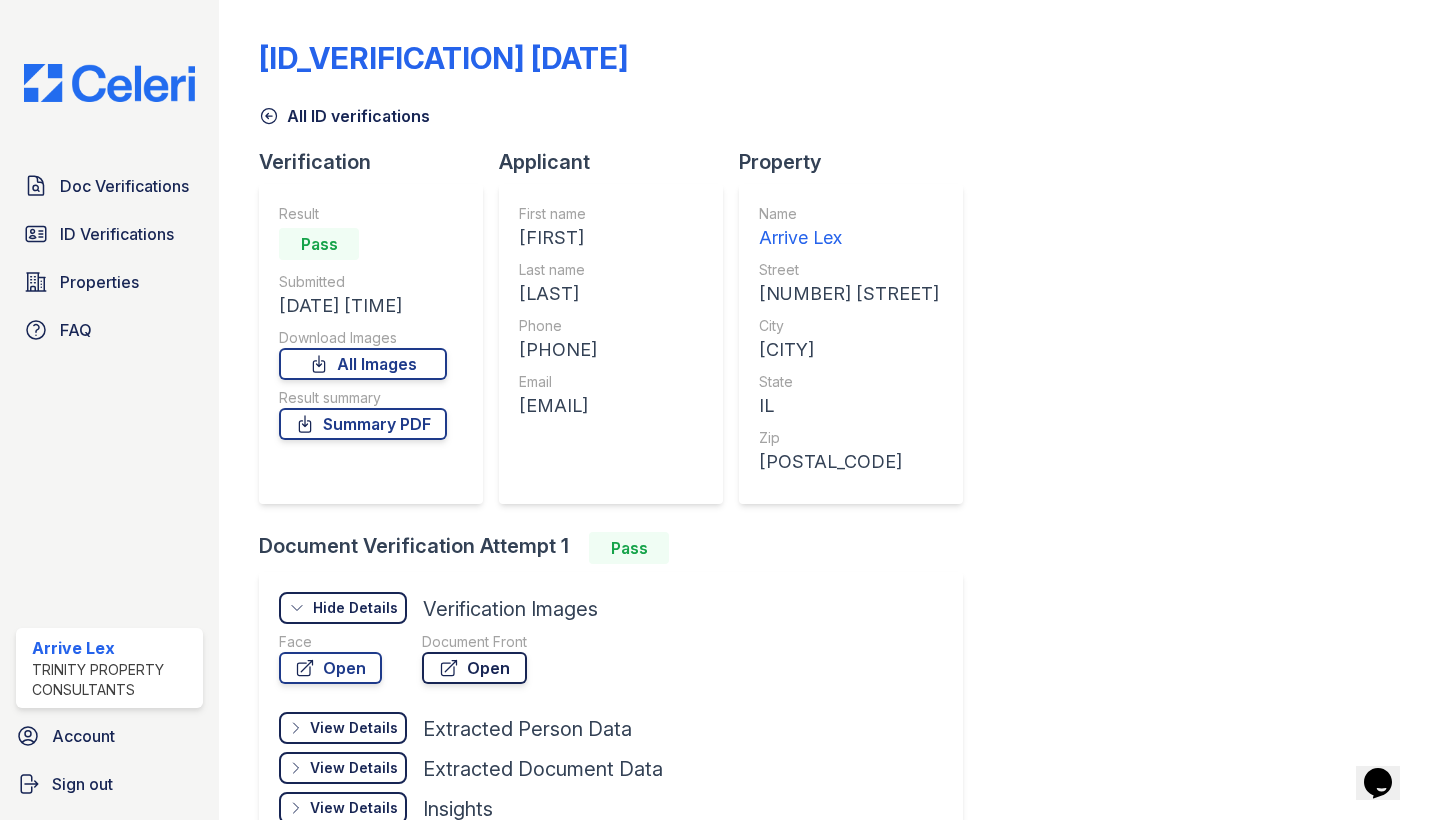 click on "Open" at bounding box center (474, 668) 